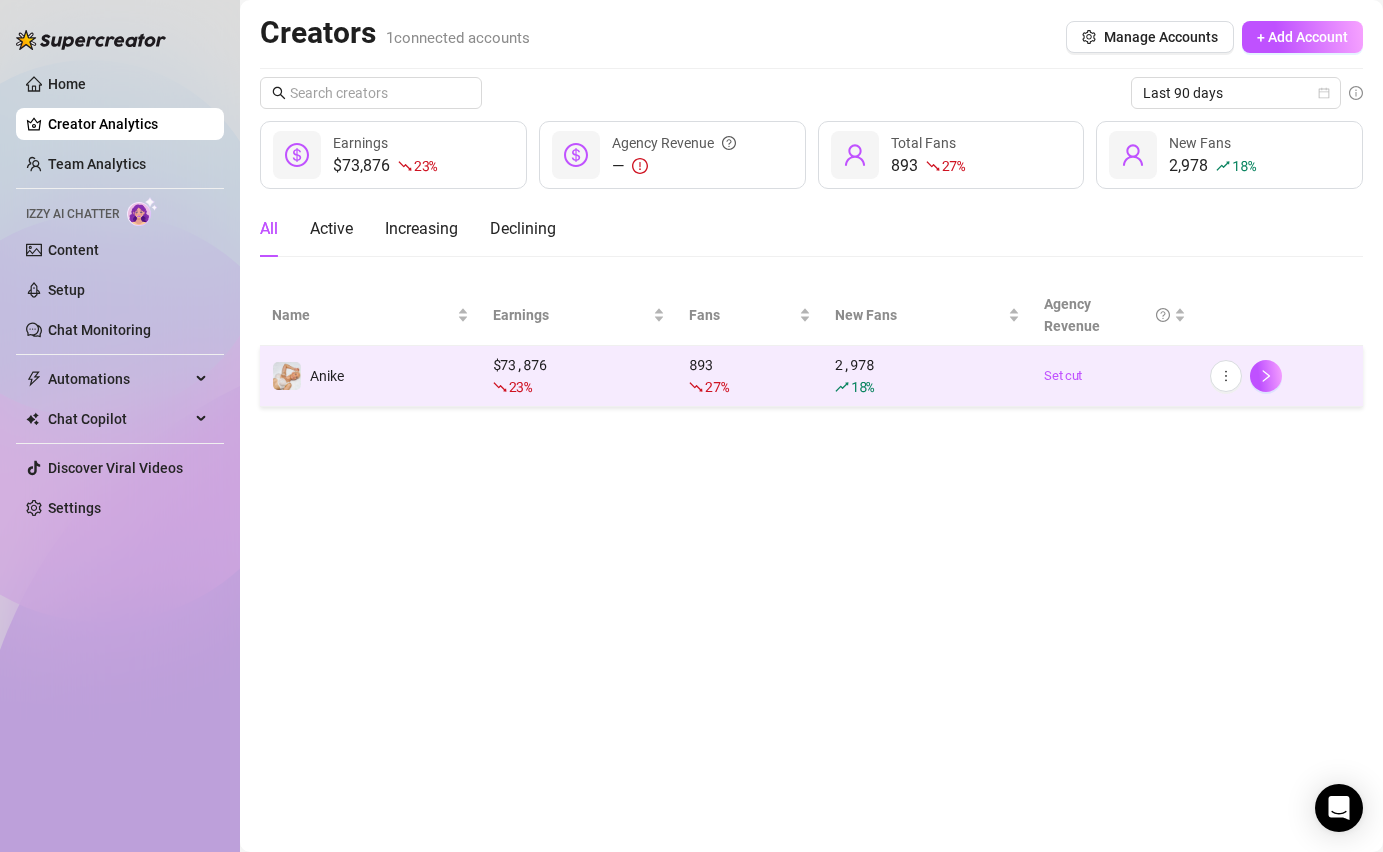 scroll, scrollTop: 0, scrollLeft: 0, axis: both 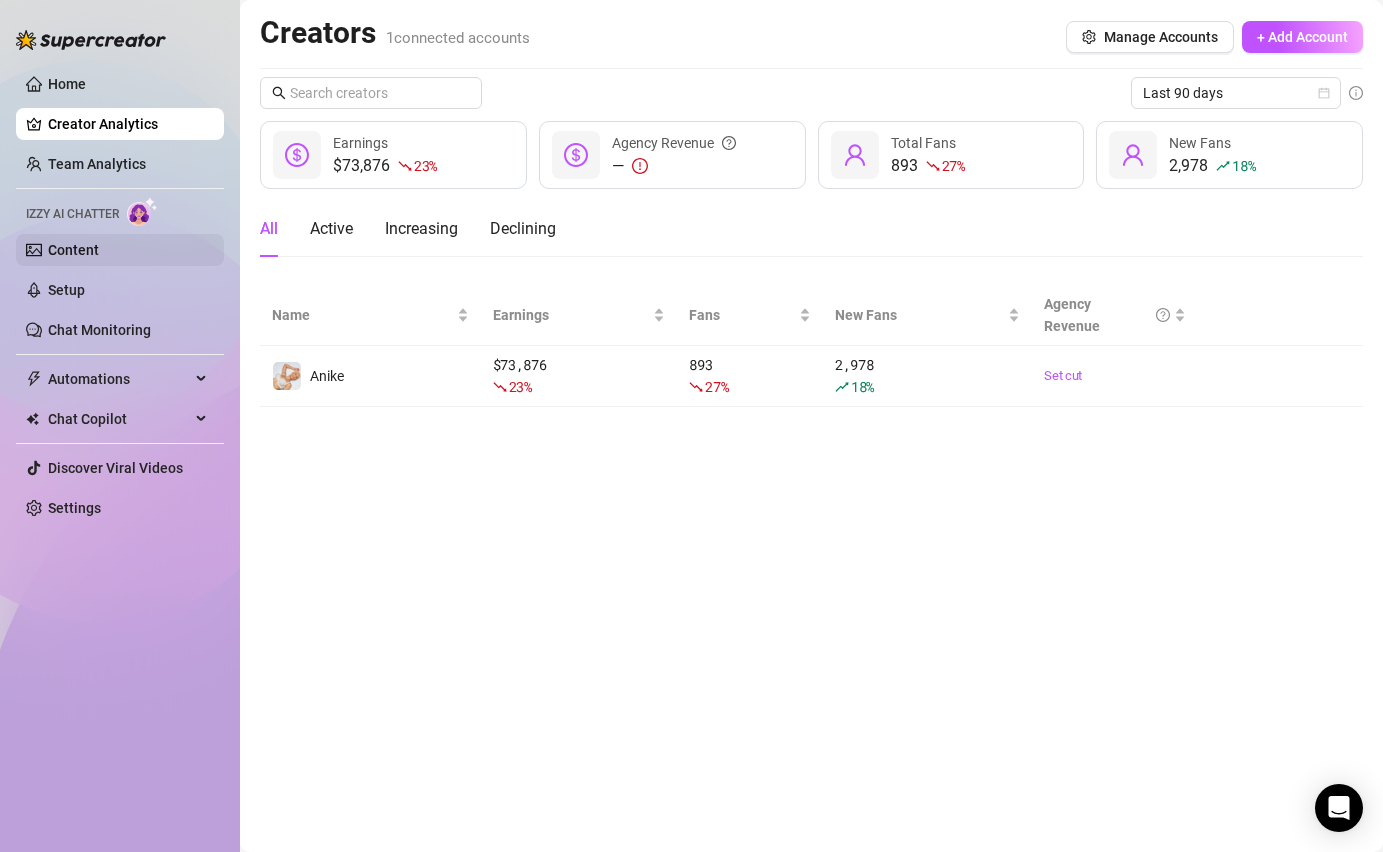 click on "Content" at bounding box center (73, 250) 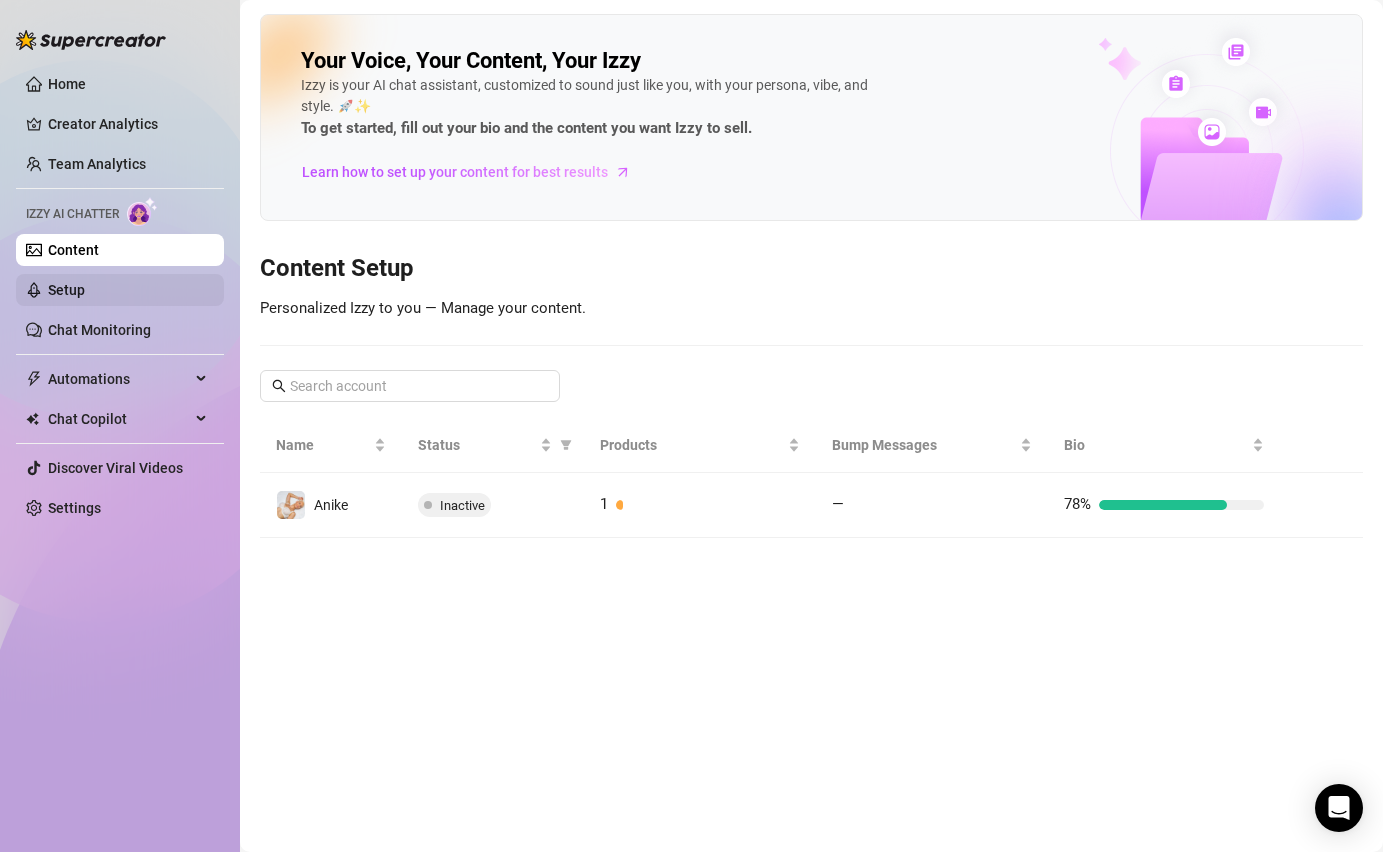 click on "Setup" at bounding box center [66, 290] 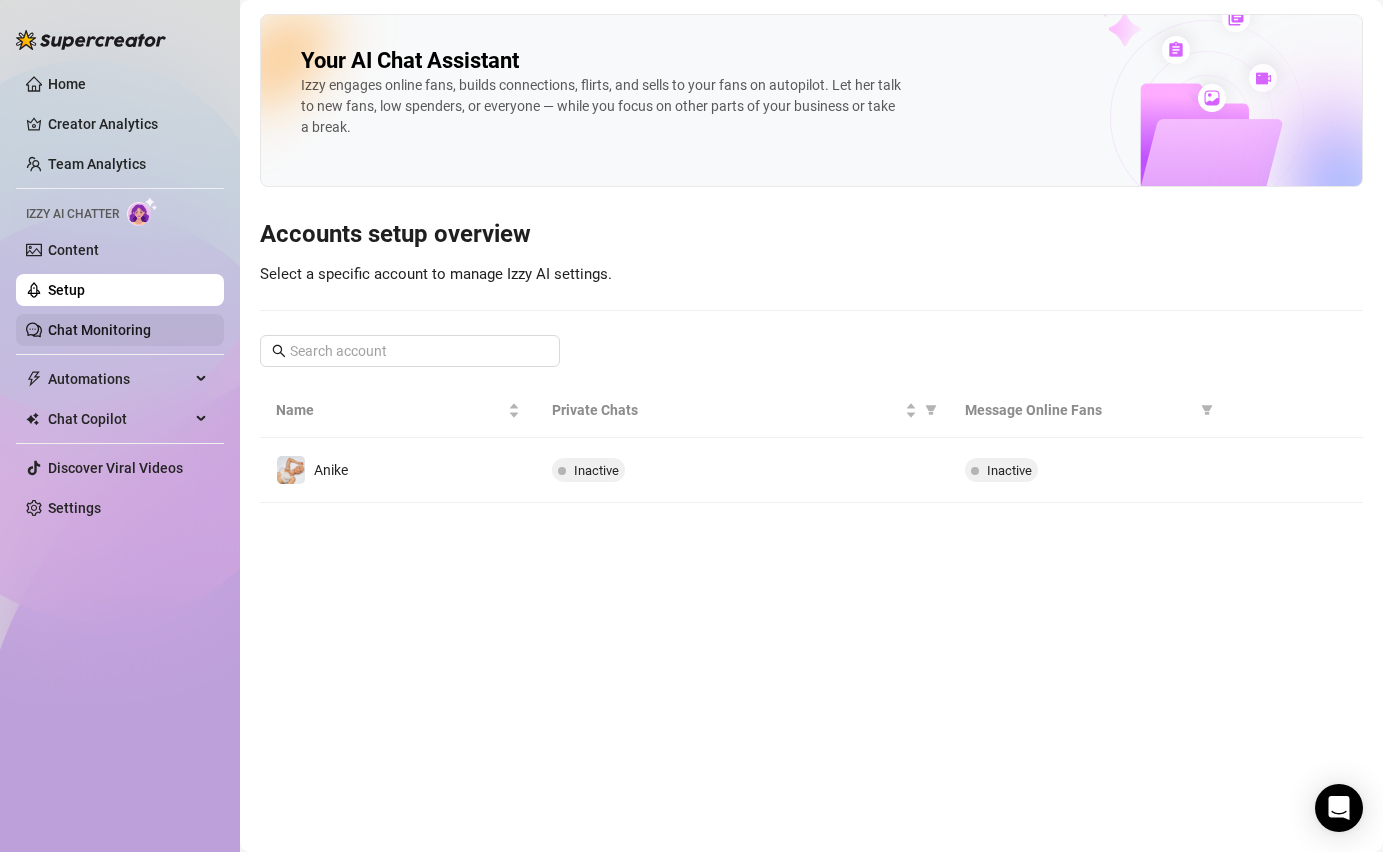 click on "Chat Monitoring" at bounding box center [99, 330] 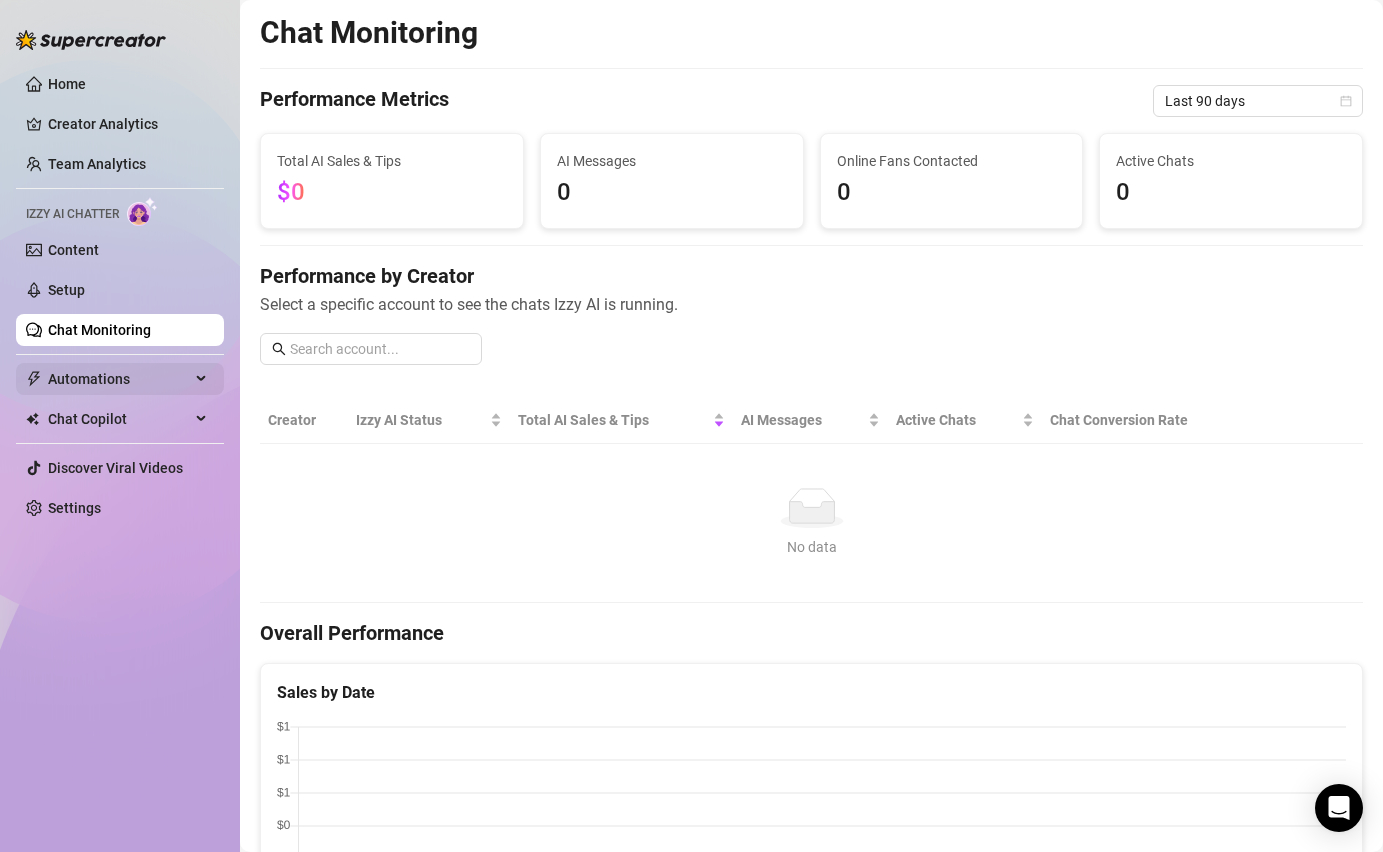 click on "Automations" at bounding box center [119, 379] 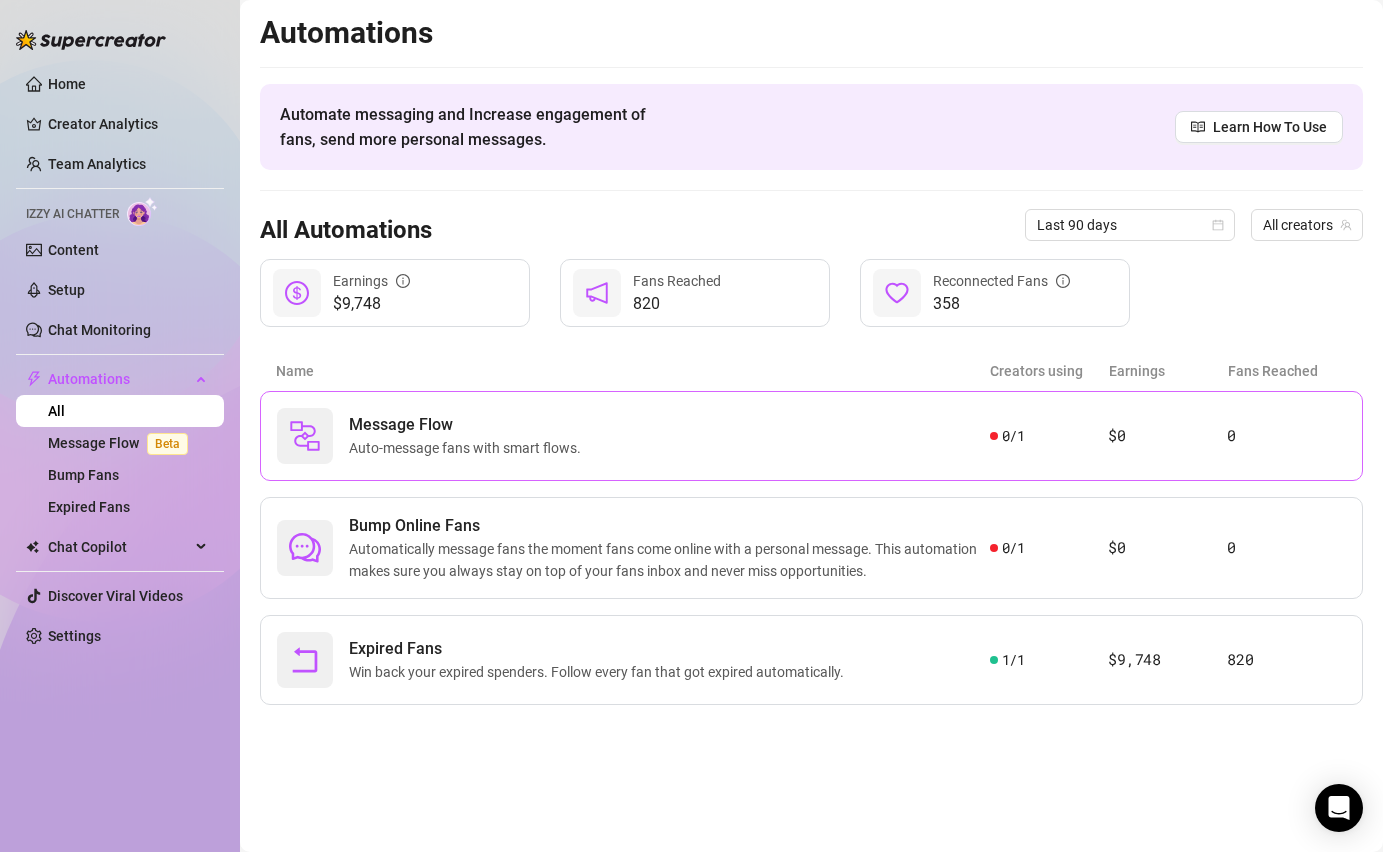 click on "Message Flow" at bounding box center (469, 425) 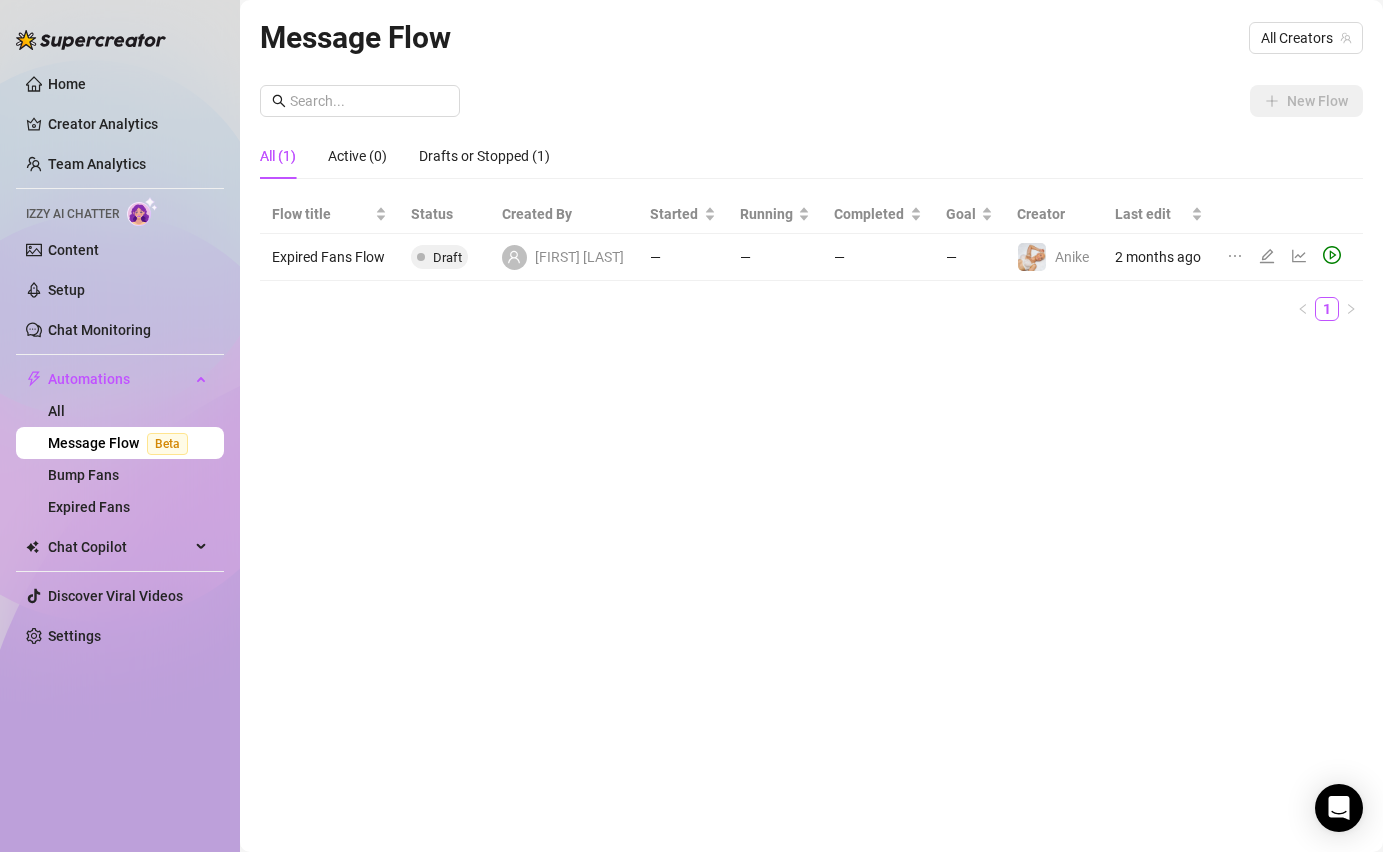 click on "Message Flow Beta" at bounding box center (122, 443) 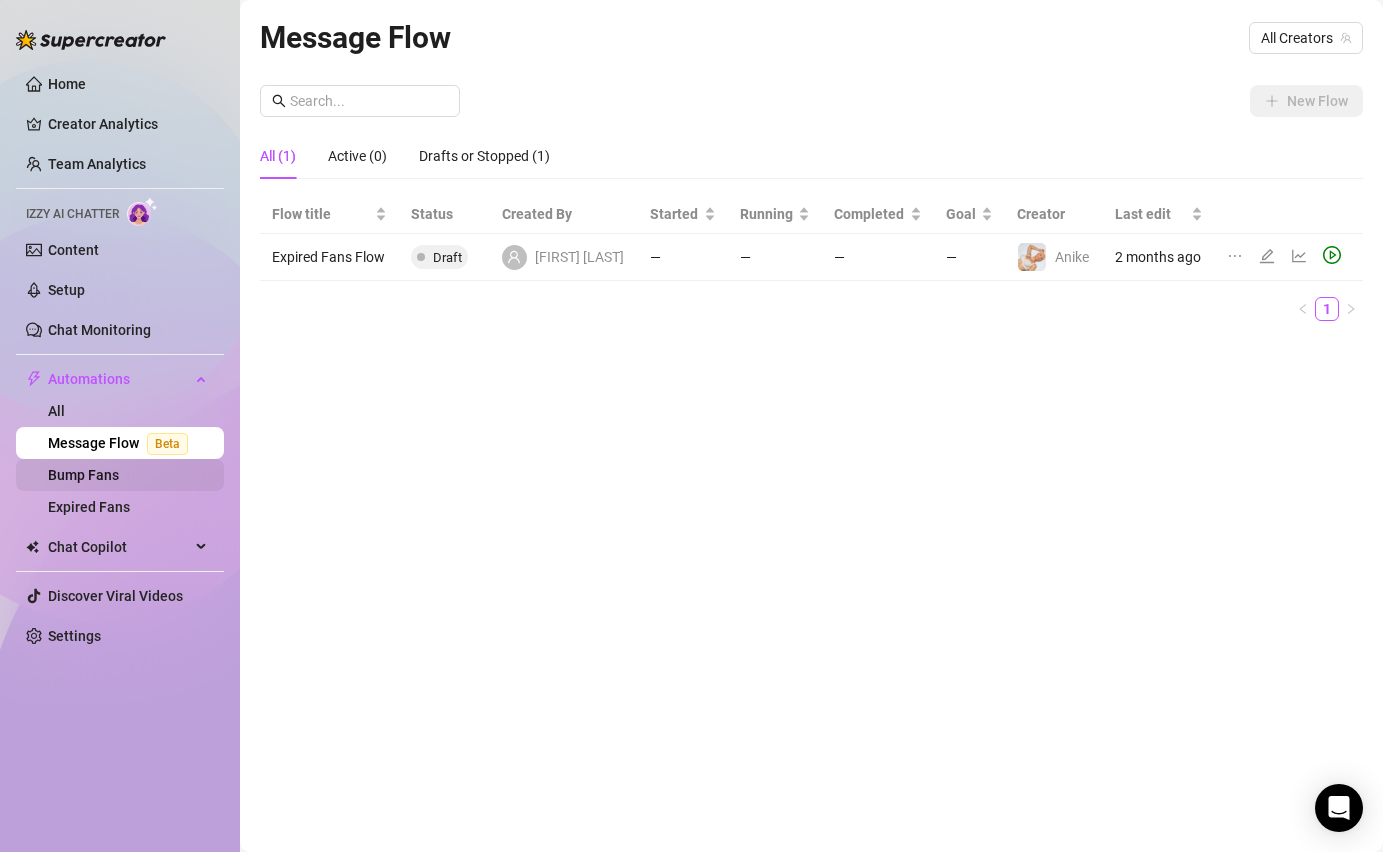 click on "Bump Fans" at bounding box center (83, 475) 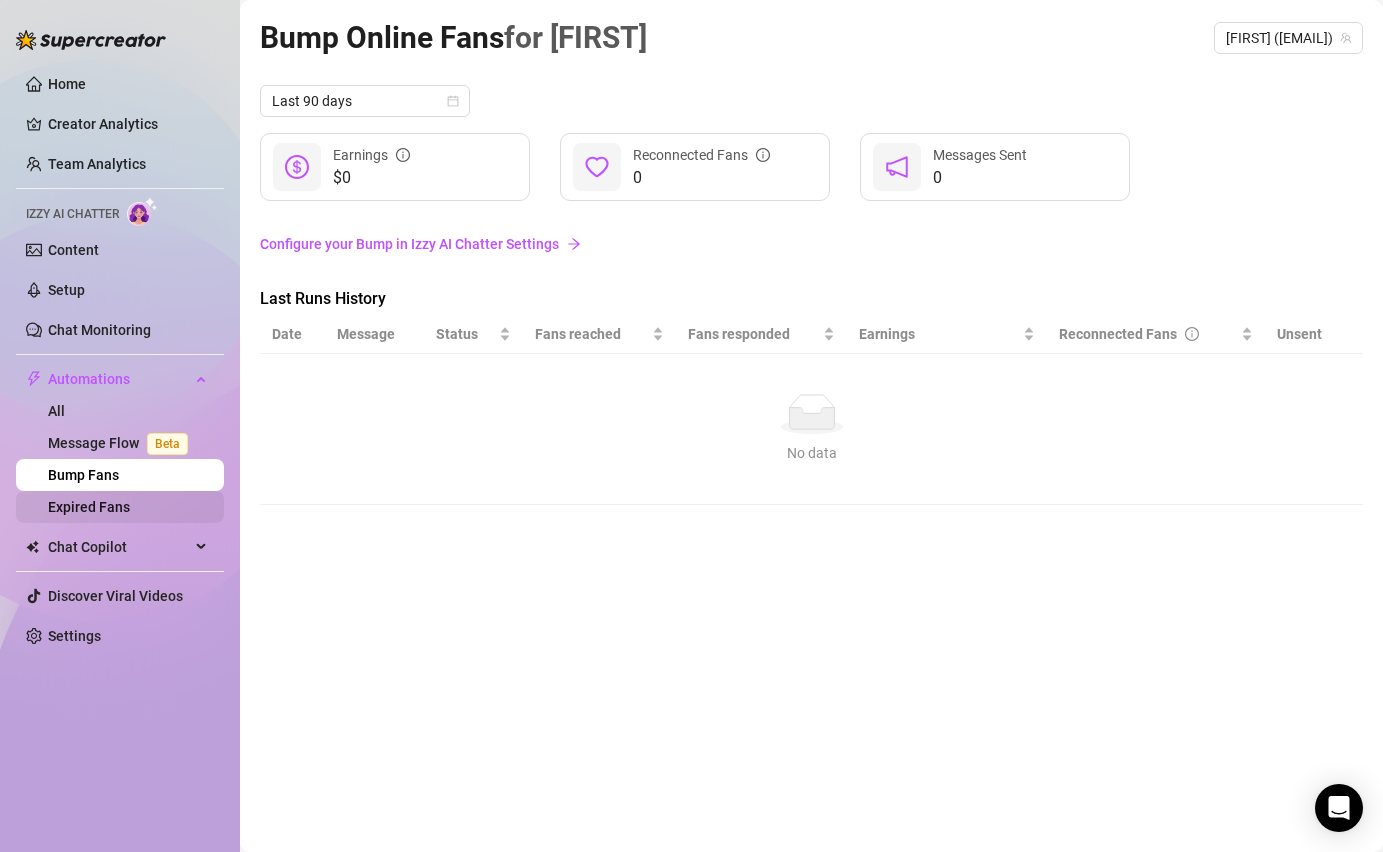 click on "Expired Fans" at bounding box center [89, 507] 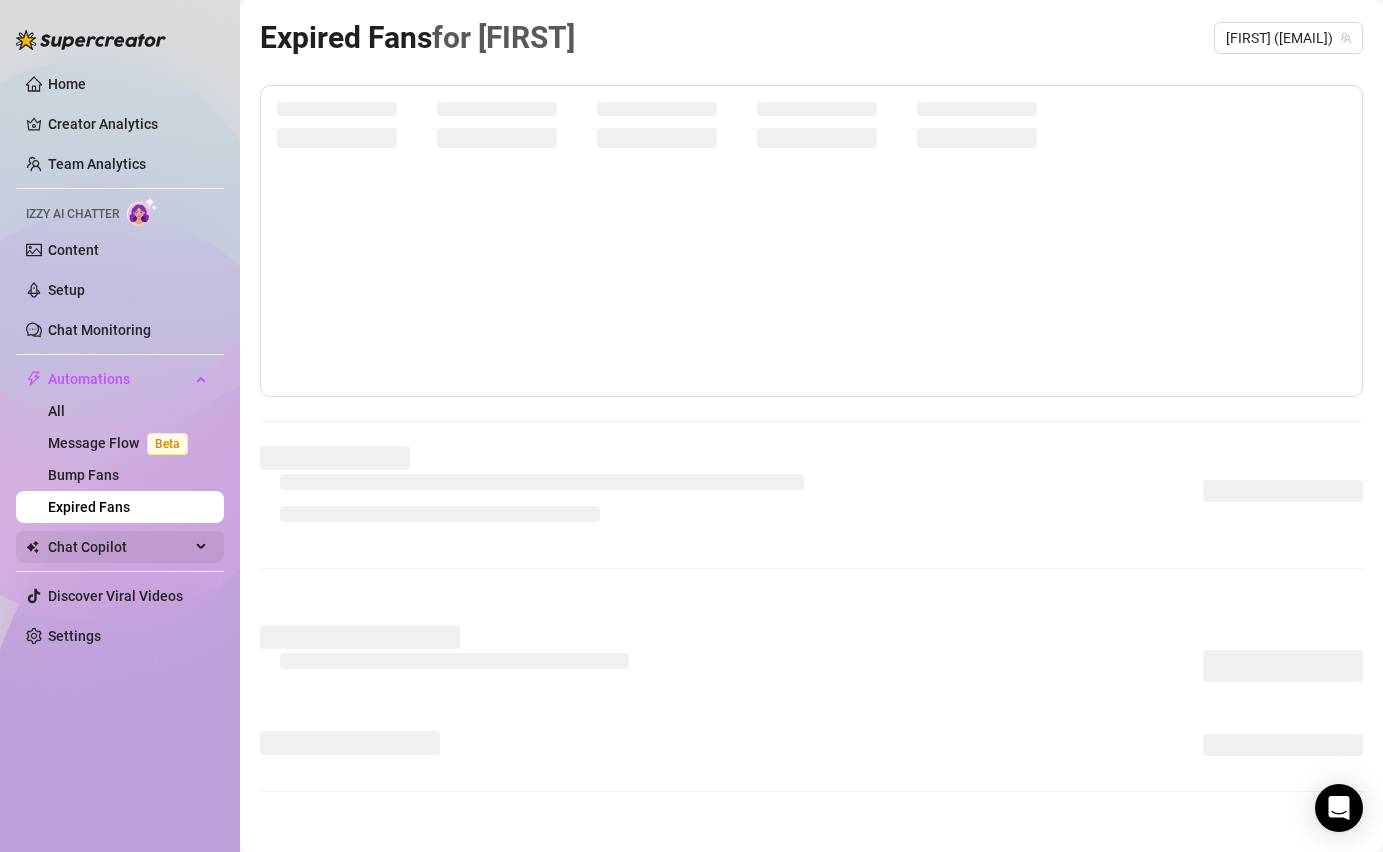 click on "Chat Copilot" at bounding box center (119, 547) 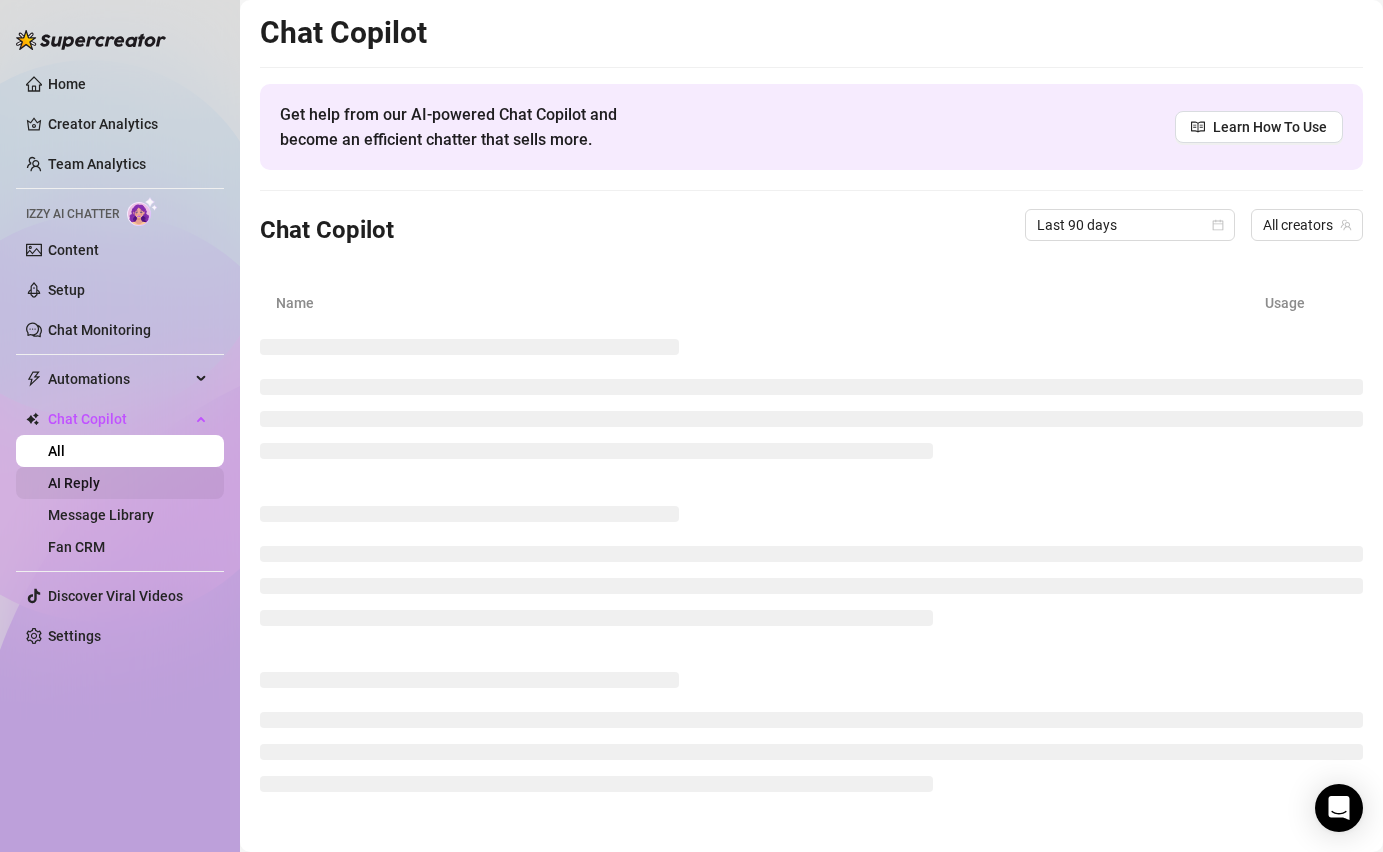 click on "AI Reply" at bounding box center [74, 483] 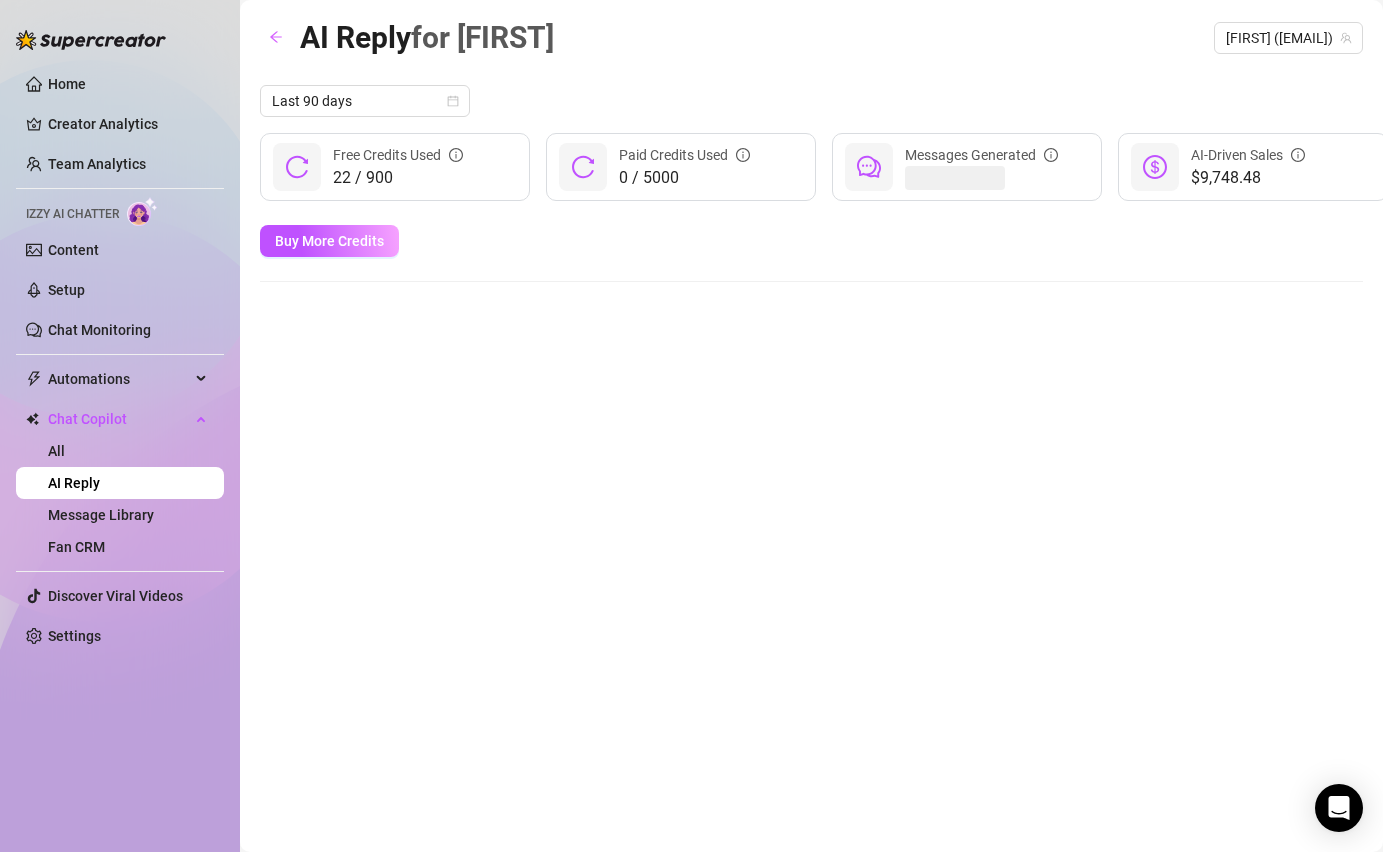 click on "Last 90 days 22 / 900 Free Credits Used 0 / 5000 Paid Credits Used Messages Generated $9,748.48 AI-Driven Sales Buy More Credits" at bounding box center (811, 183) 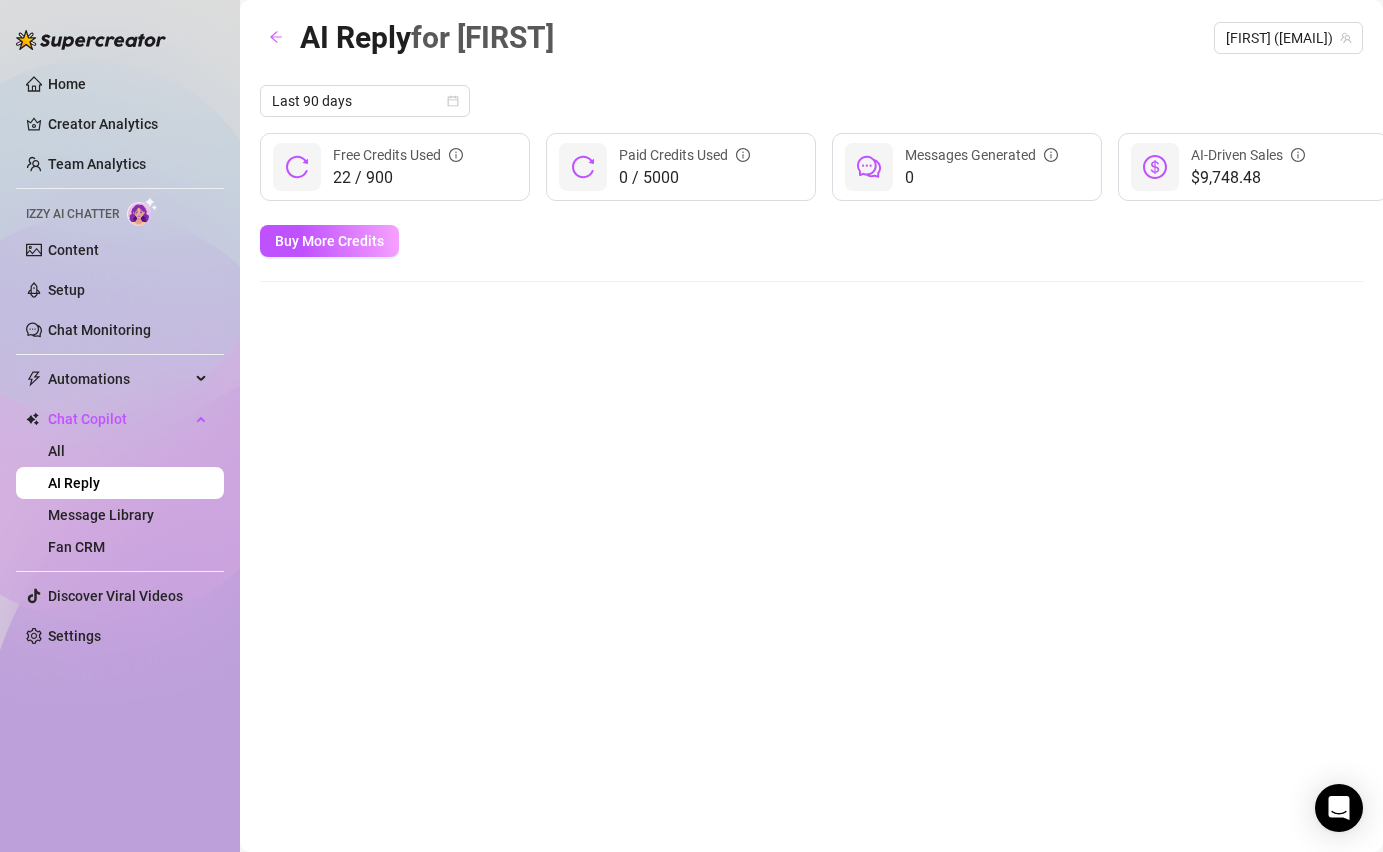 click on "Last 90 days 22 / 900 Free Credits Used 0 / 5000 Paid Credits Used 0 Messages Generated $9,748.48 AI-Driven Sales Buy More Credits" at bounding box center (811, 183) 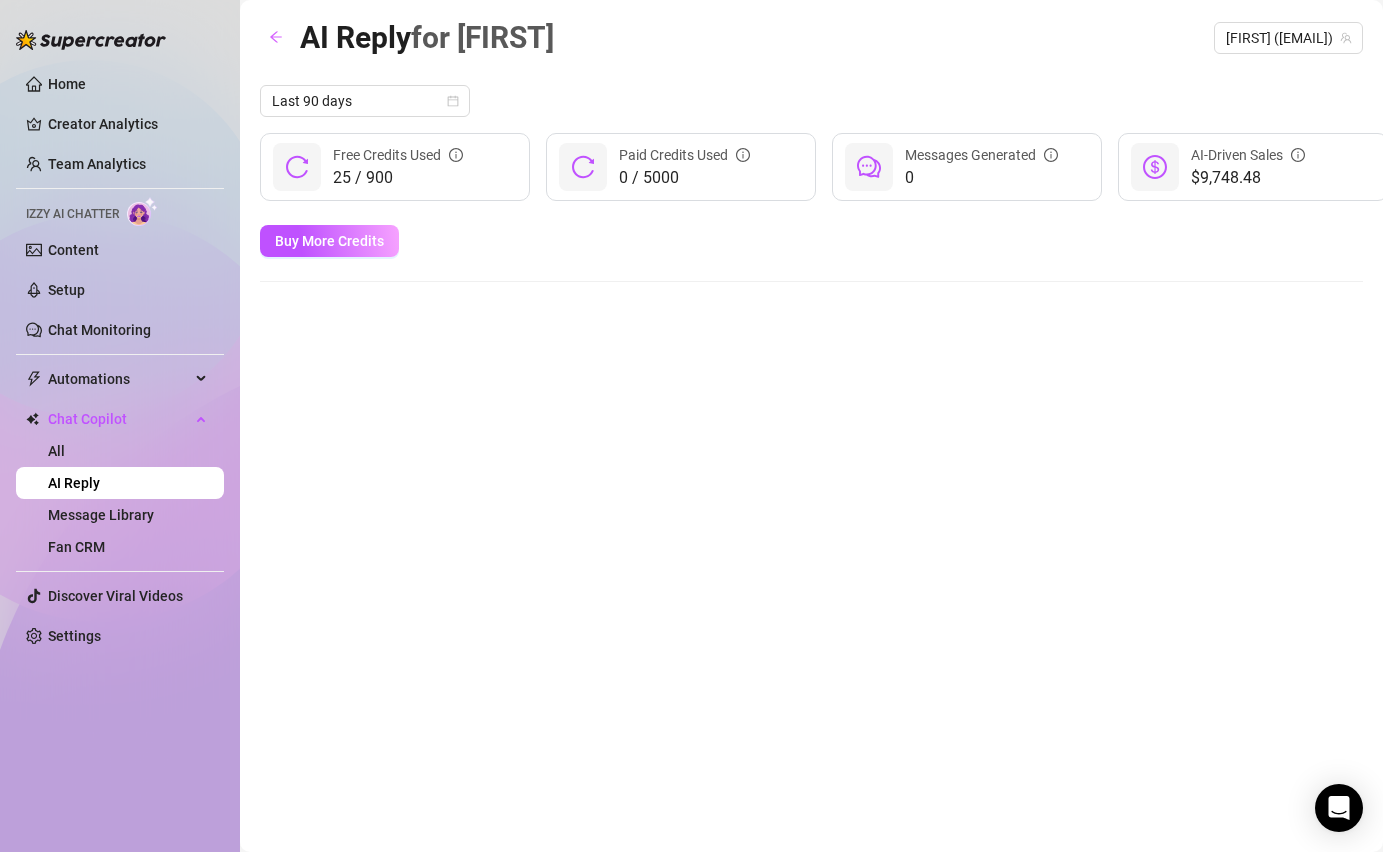 click on "Last 90 days 25 / 900 Free Credits Used 0 / 5000 Paid Credits Used 0 Messages Generated $9,748.48 AI-Driven Sales Buy More Credits" at bounding box center (811, 183) 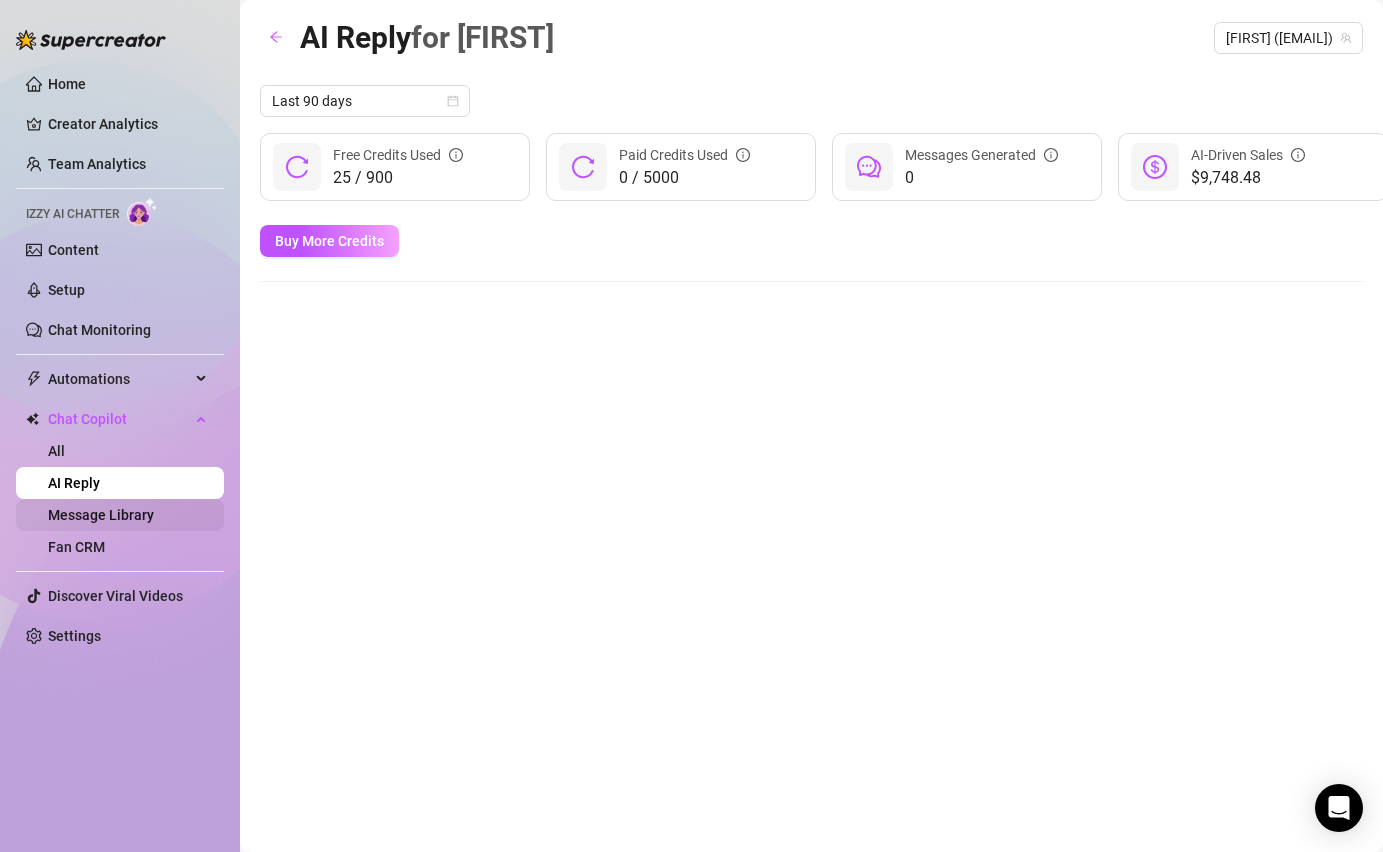 click on "Message Library" at bounding box center (101, 515) 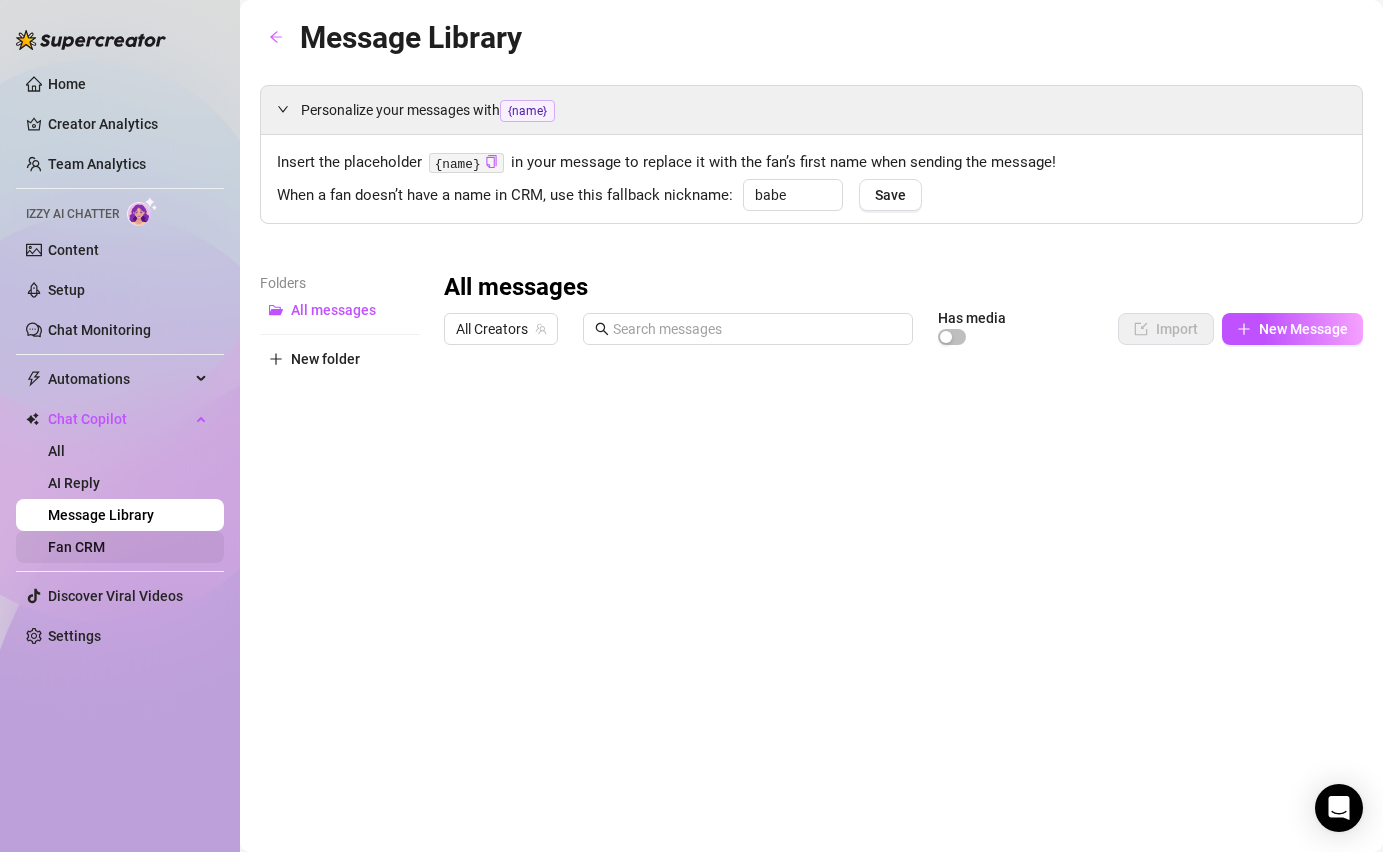 click on "Fan CRM" at bounding box center (76, 547) 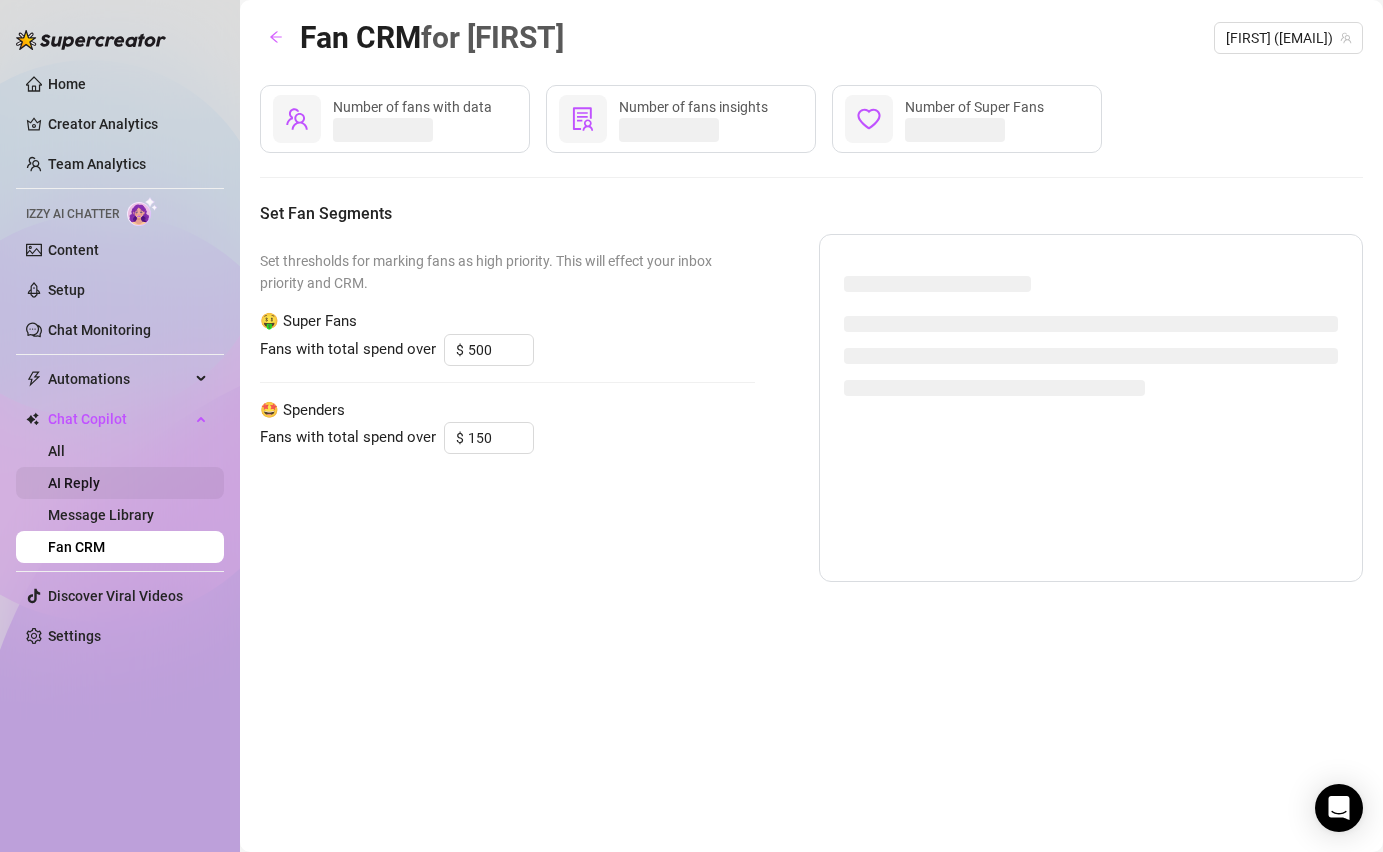 click on "AI Reply" at bounding box center (74, 483) 